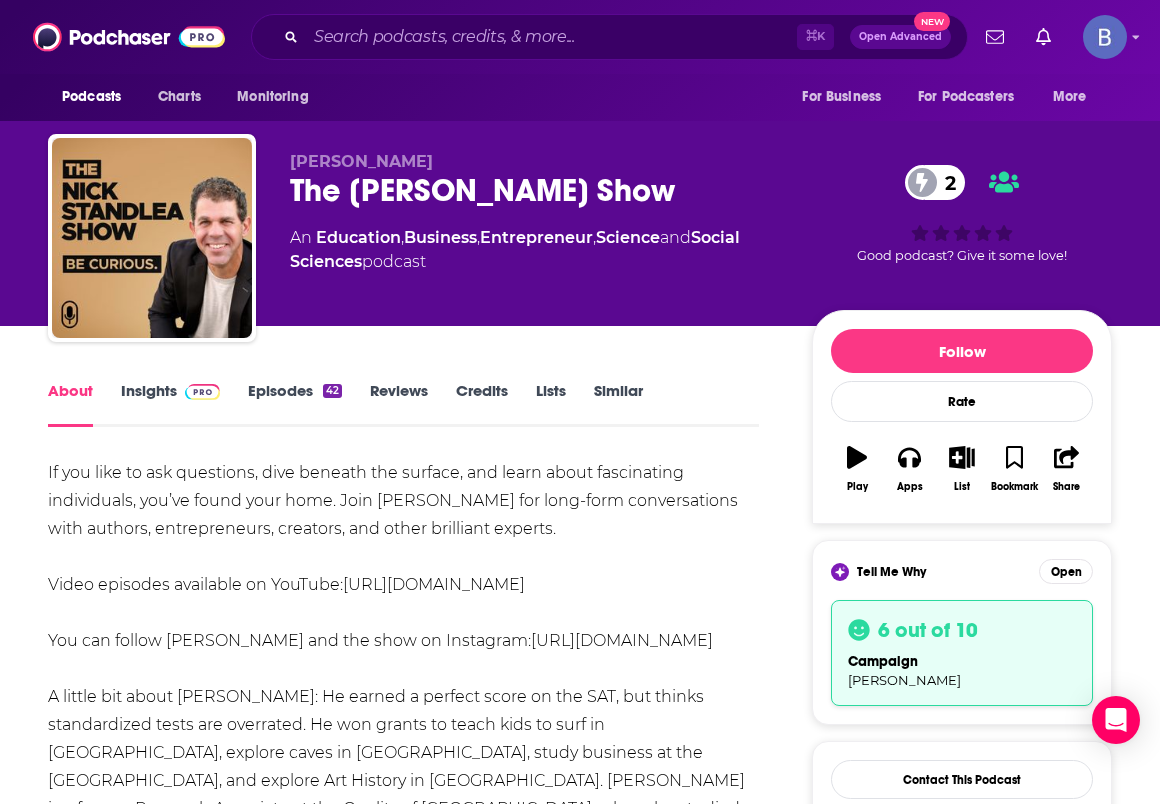 scroll, scrollTop: 0, scrollLeft: 0, axis: both 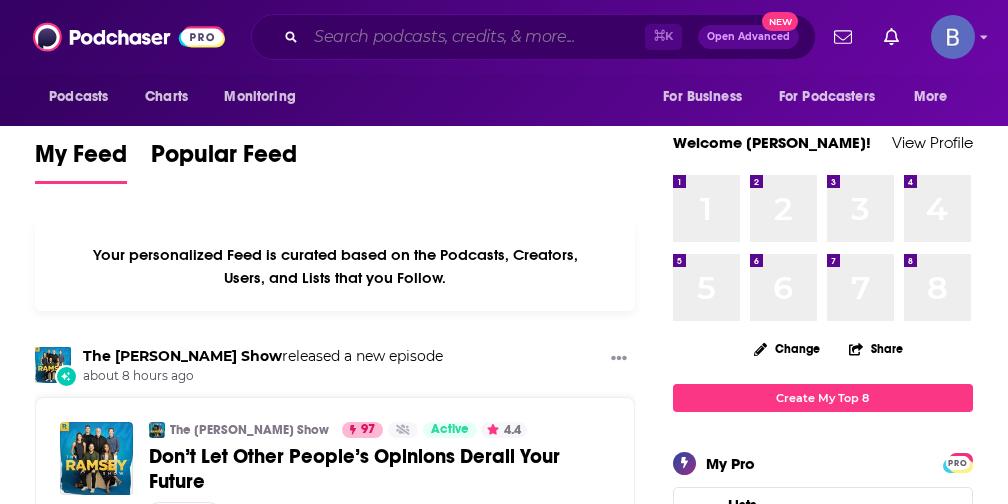 click at bounding box center [475, 37] 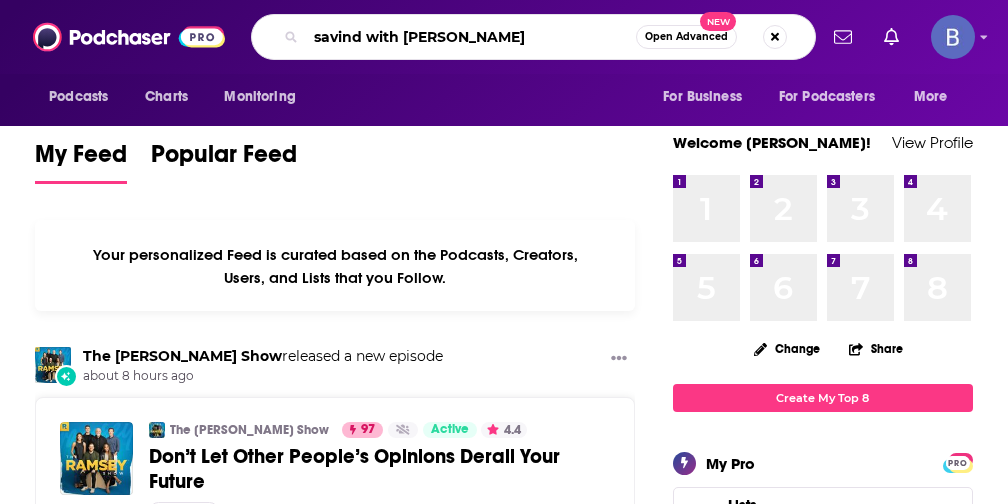 click on "savind with [PERSON_NAME]" at bounding box center [471, 37] 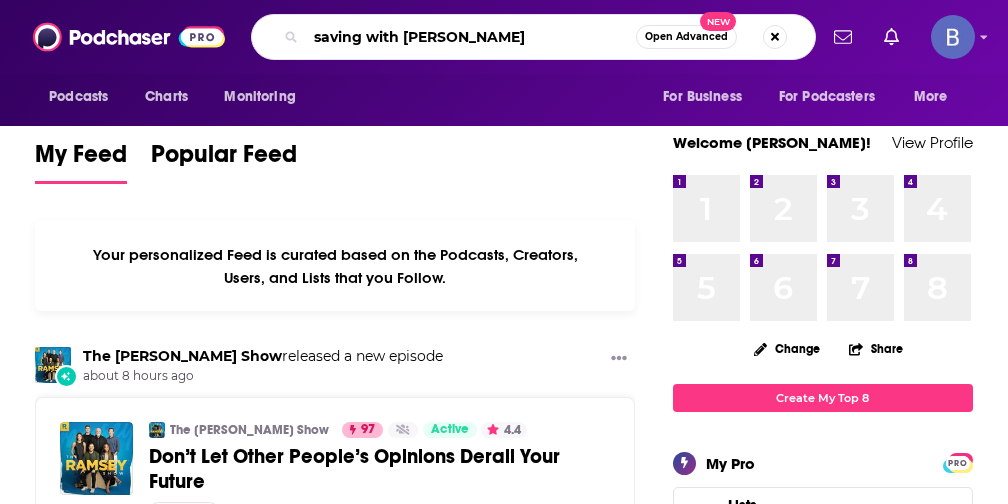 type on "saving with [PERSON_NAME]" 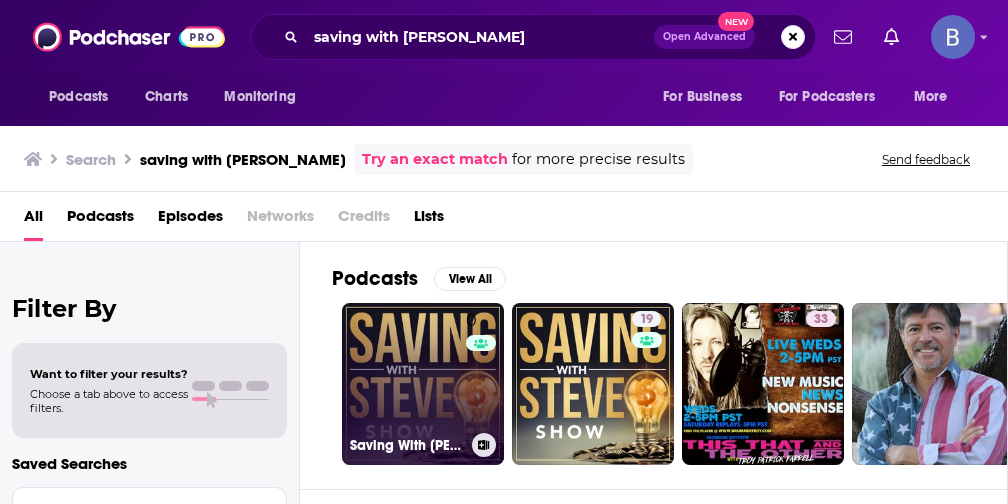 click on "0 Saving With [PERSON_NAME]" at bounding box center (423, 384) 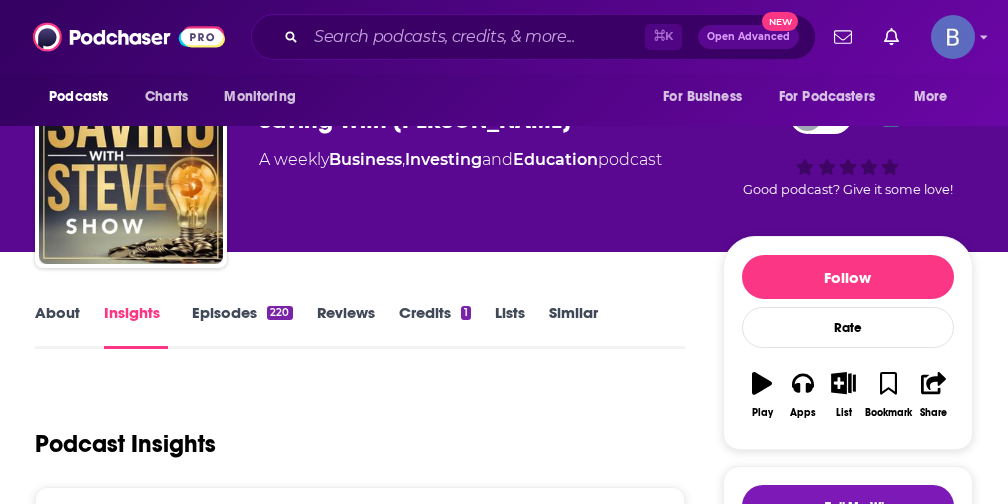 scroll, scrollTop: 0, scrollLeft: 0, axis: both 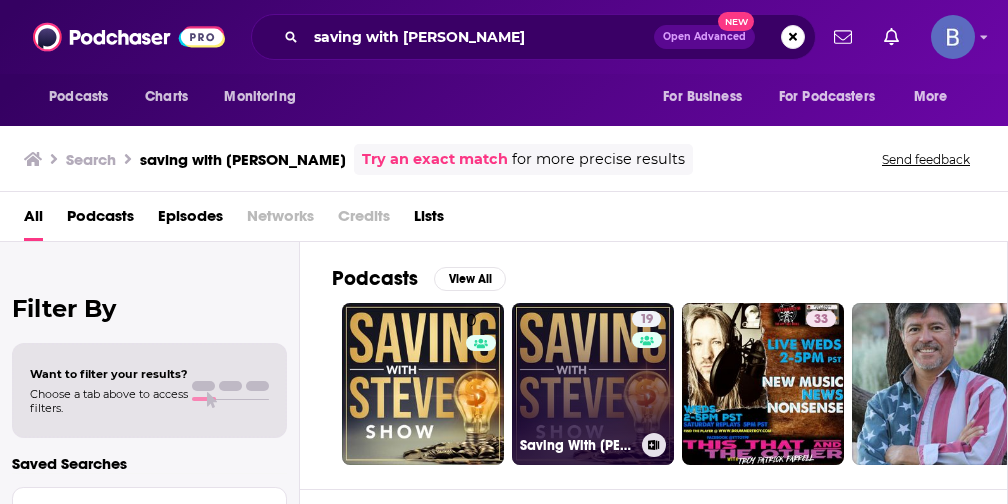 click on "19 Saving With [PERSON_NAME] with [PERSON_NAME]" at bounding box center [593, 384] 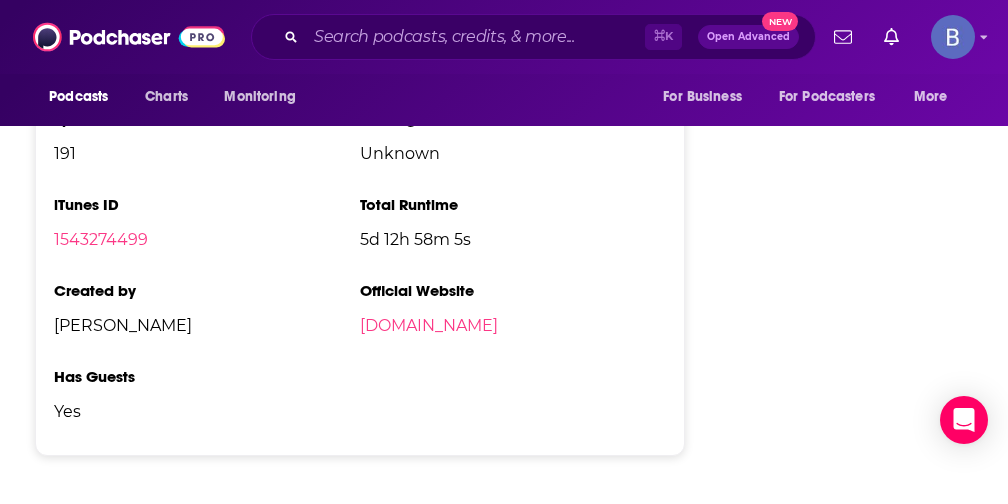 scroll, scrollTop: 2628, scrollLeft: 0, axis: vertical 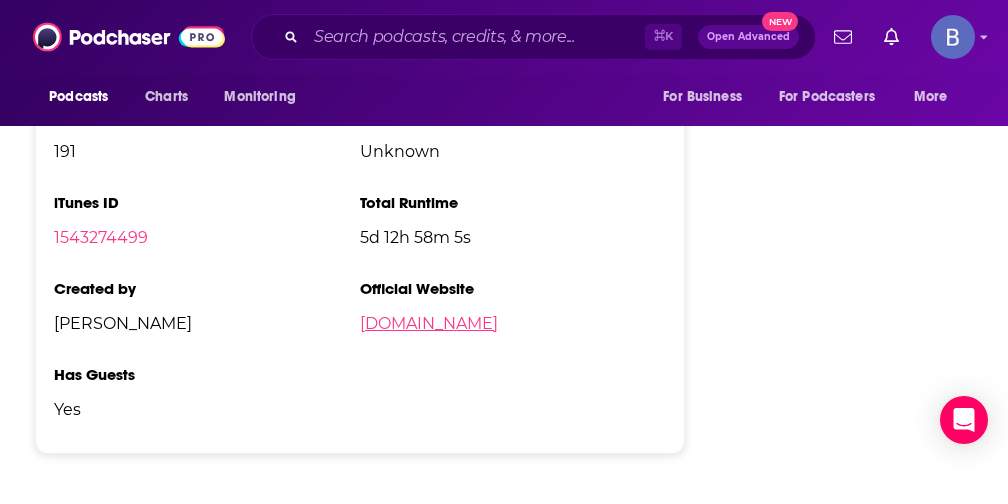 click on "[DOMAIN_NAME]" at bounding box center [429, 323] 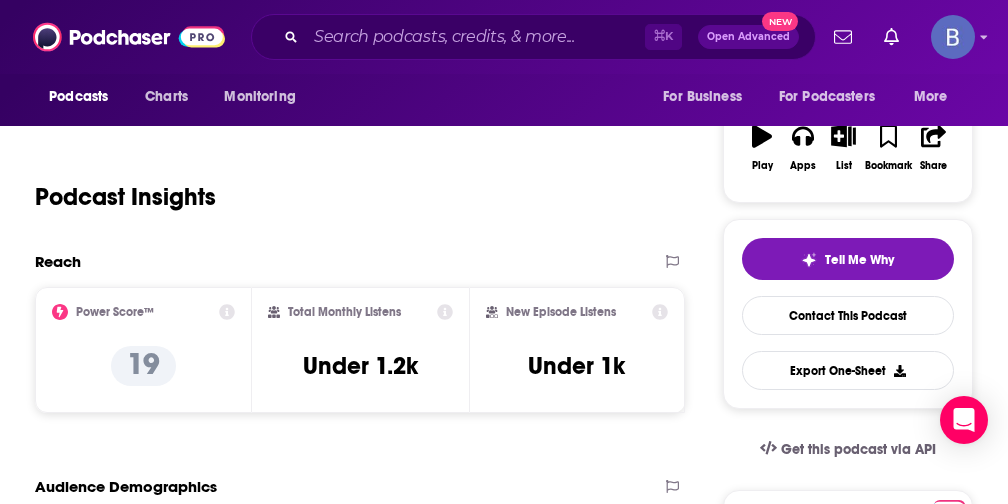 scroll, scrollTop: 339, scrollLeft: 0, axis: vertical 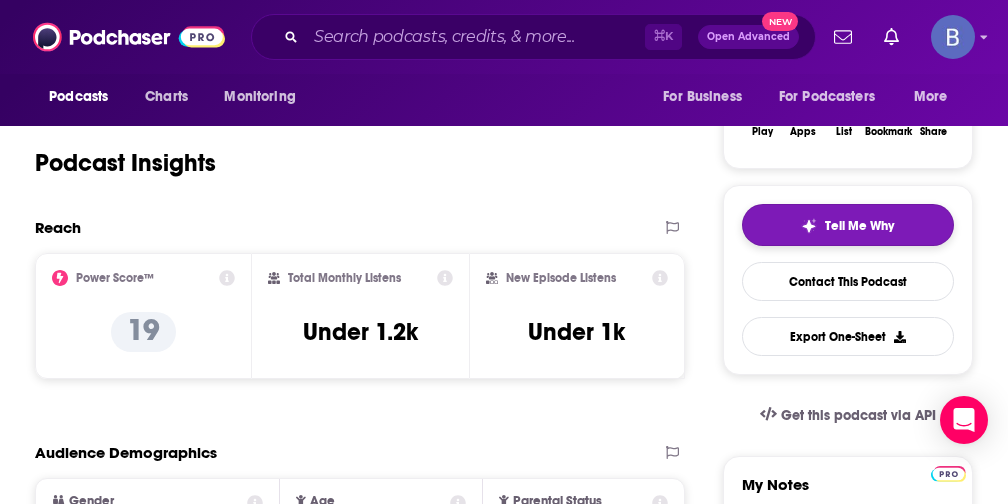 click on "Tell Me Why" at bounding box center (848, 225) 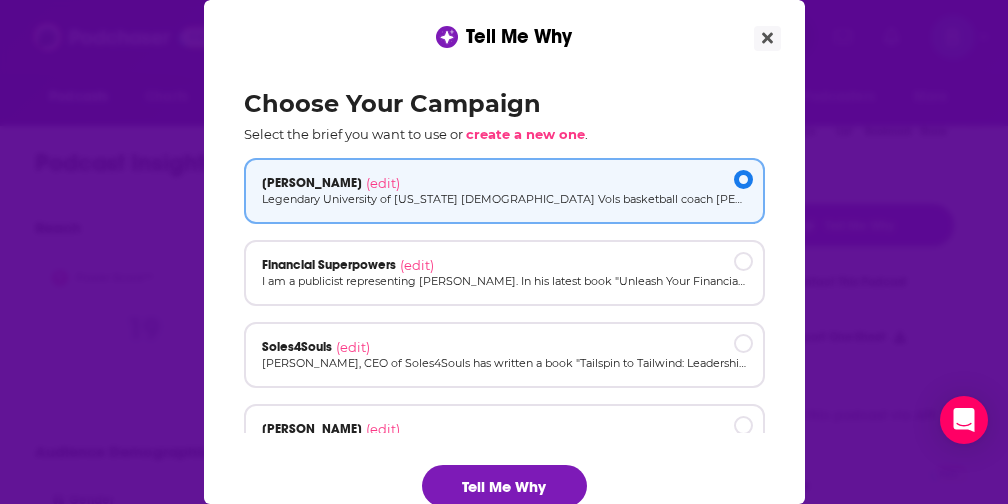 scroll, scrollTop: 0, scrollLeft: 0, axis: both 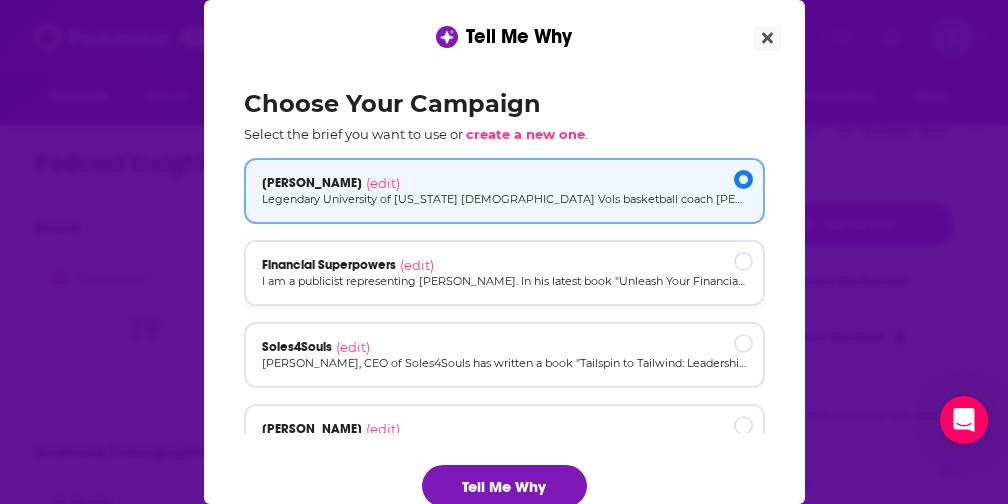 click on "Financial Superpowers (edit)" at bounding box center (504, 265) 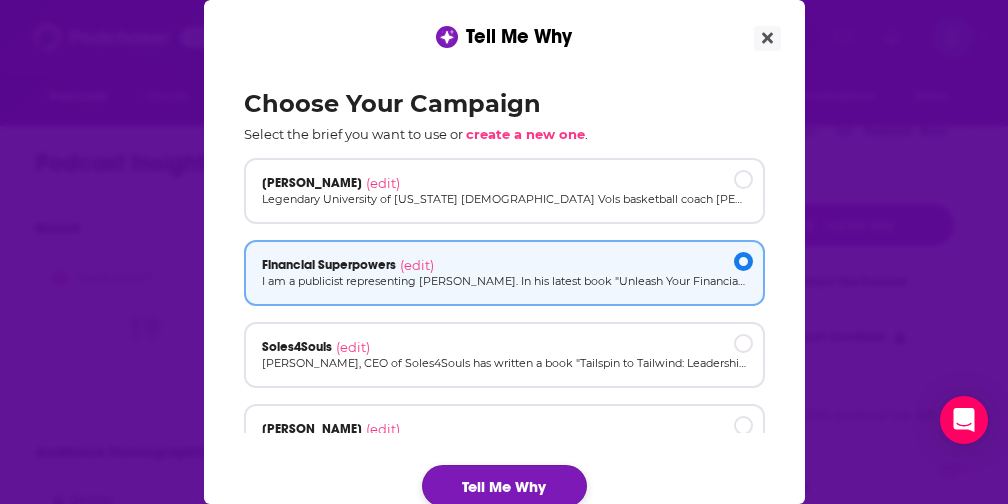 click on "Tell Me Why" 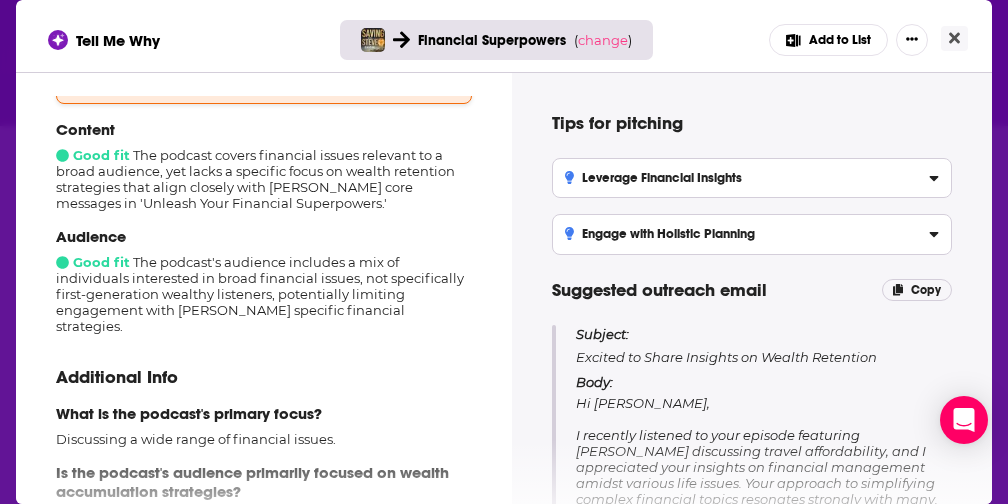 scroll, scrollTop: 251, scrollLeft: 0, axis: vertical 